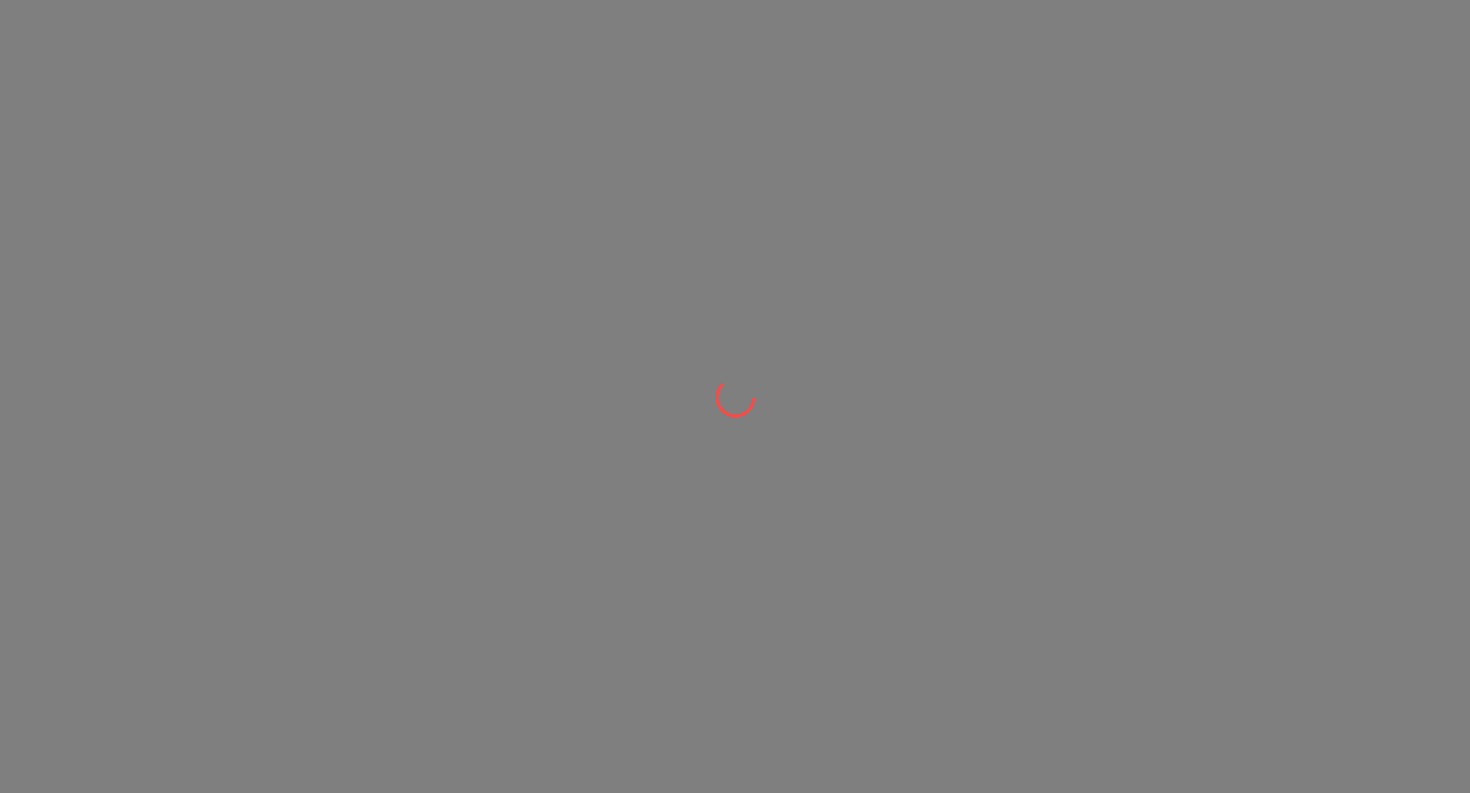 scroll, scrollTop: 0, scrollLeft: 0, axis: both 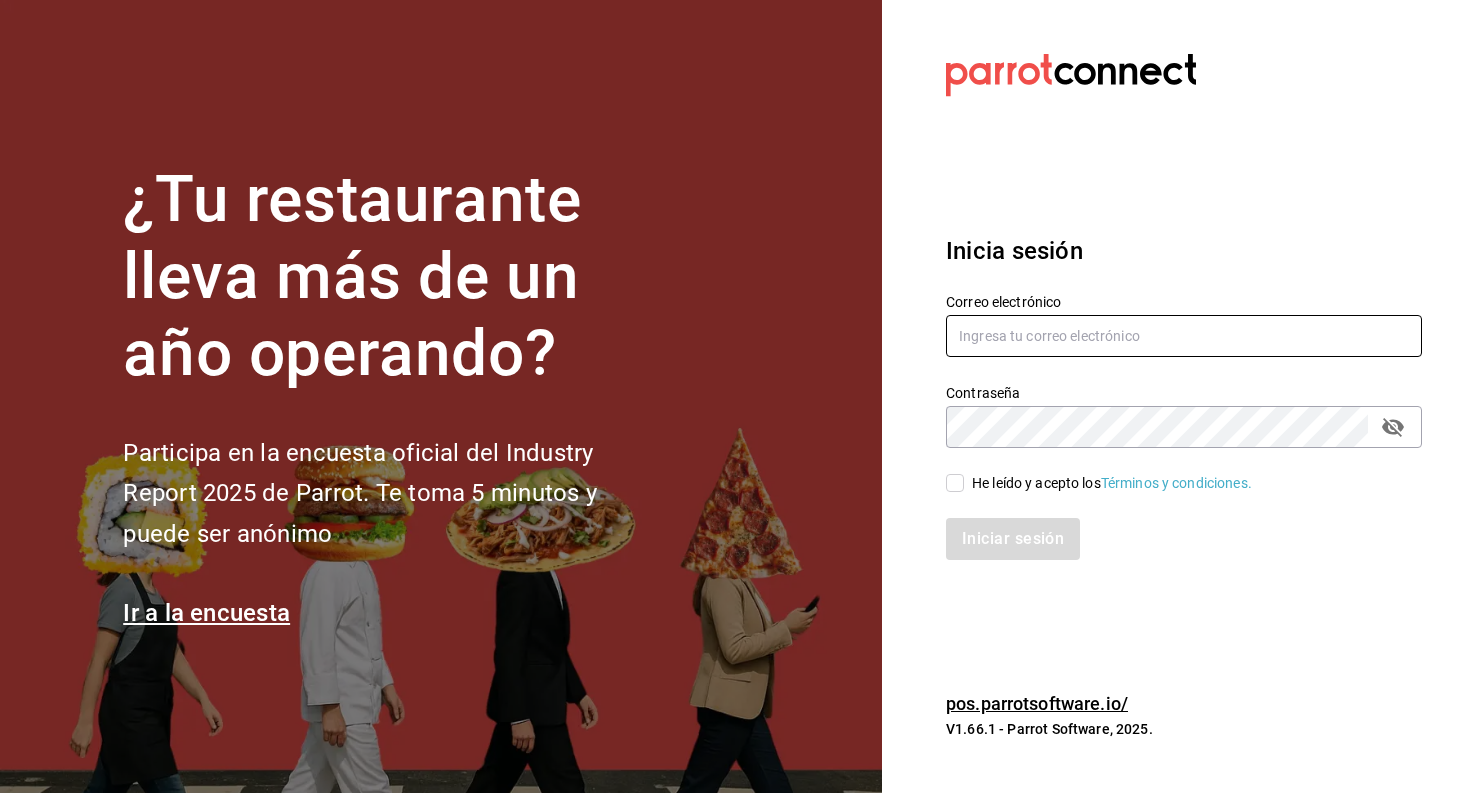 type on "adolfogm14@icloud.com" 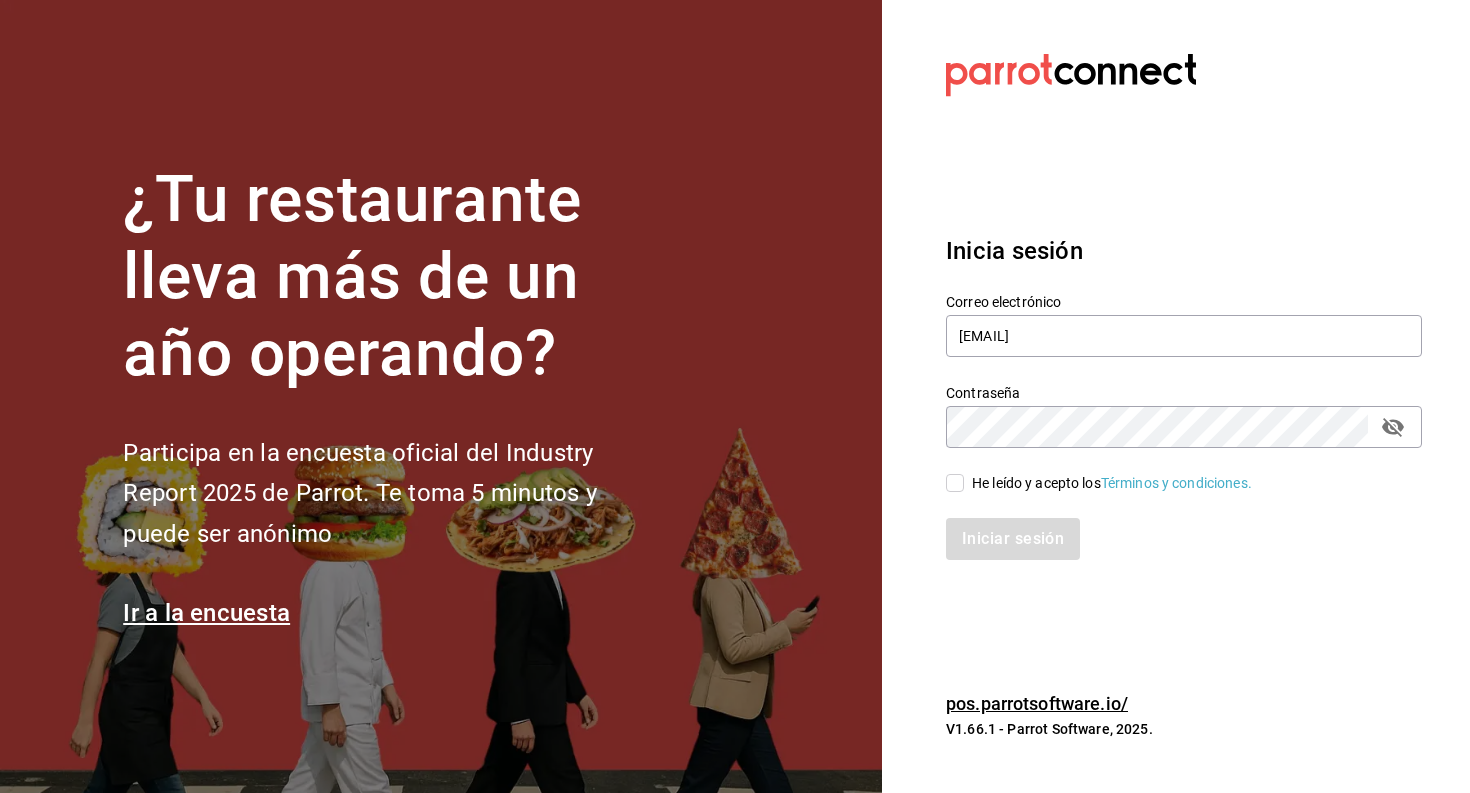 click on "He leído y acepto los  Términos y condiciones." at bounding box center (955, 483) 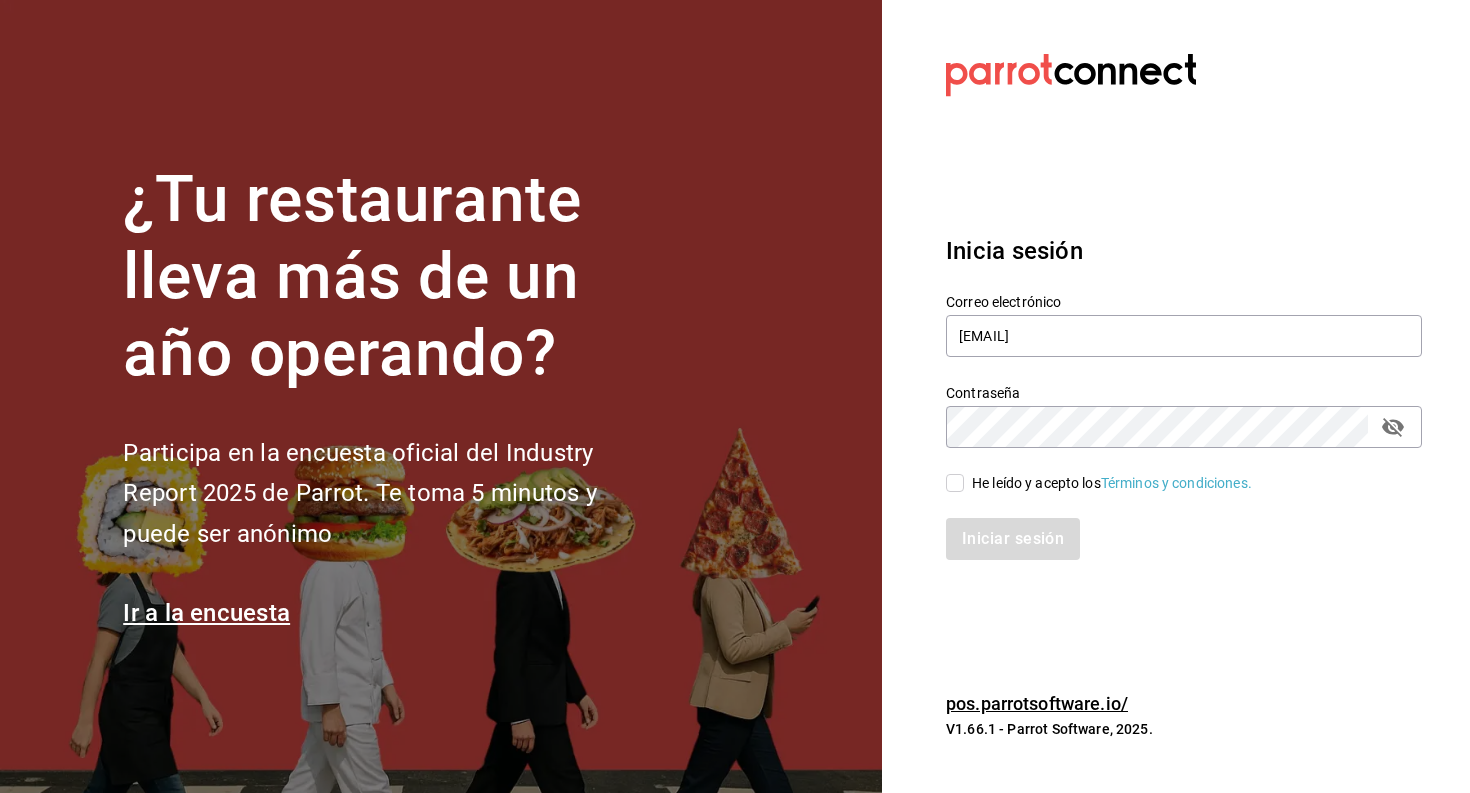 checkbox on "true" 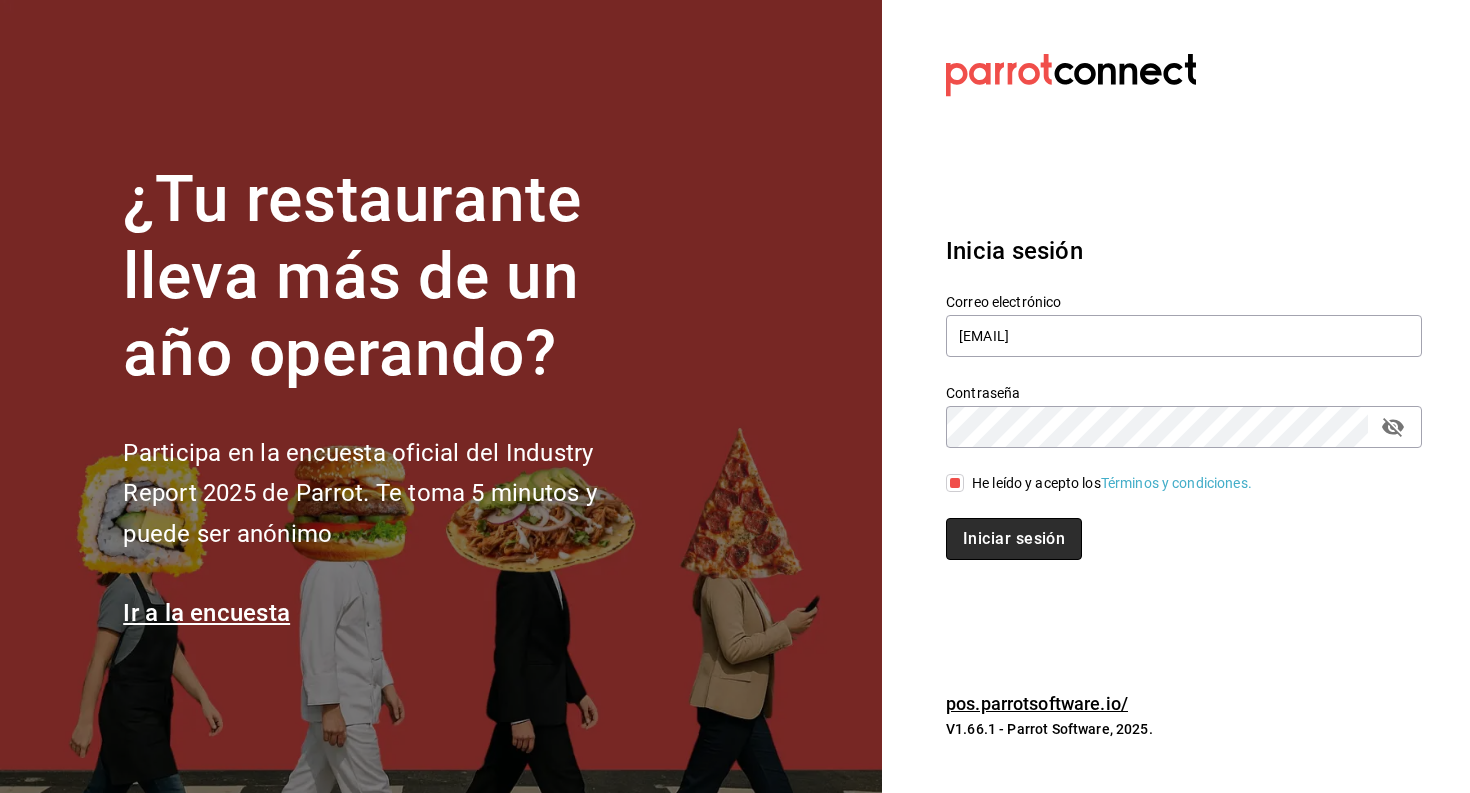 click on "Iniciar sesión" at bounding box center (1014, 539) 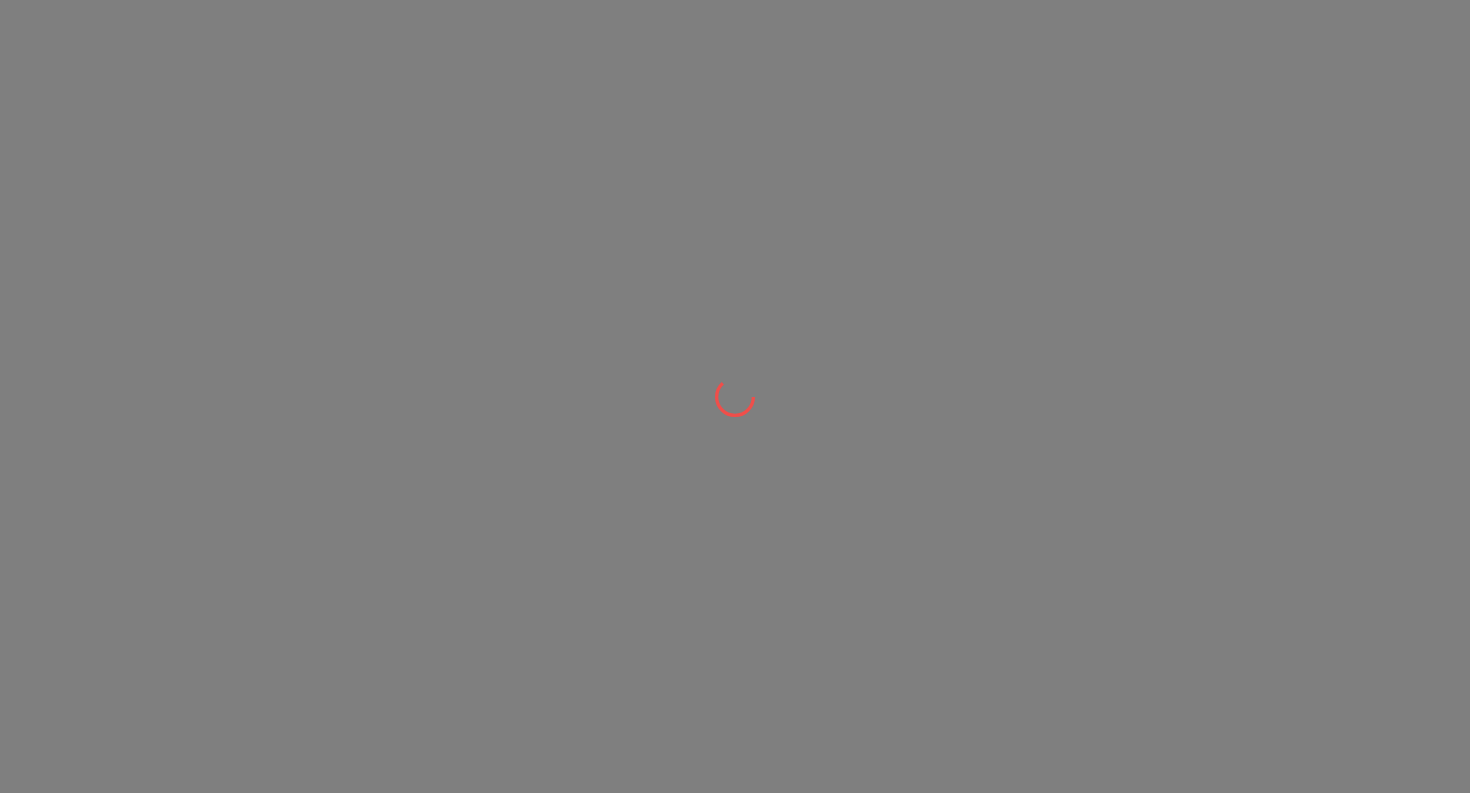 scroll, scrollTop: 0, scrollLeft: 0, axis: both 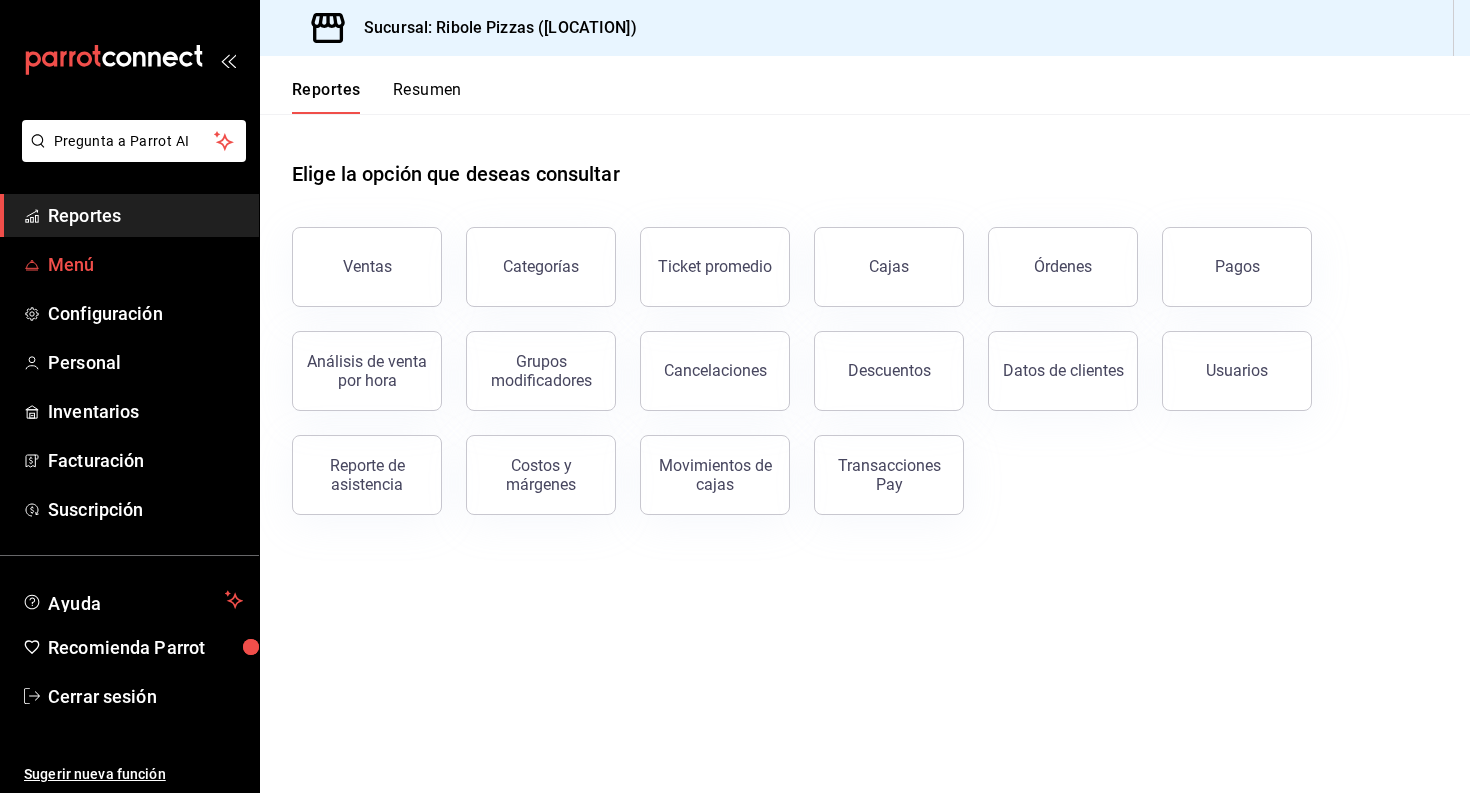 click on "Menú" at bounding box center (145, 264) 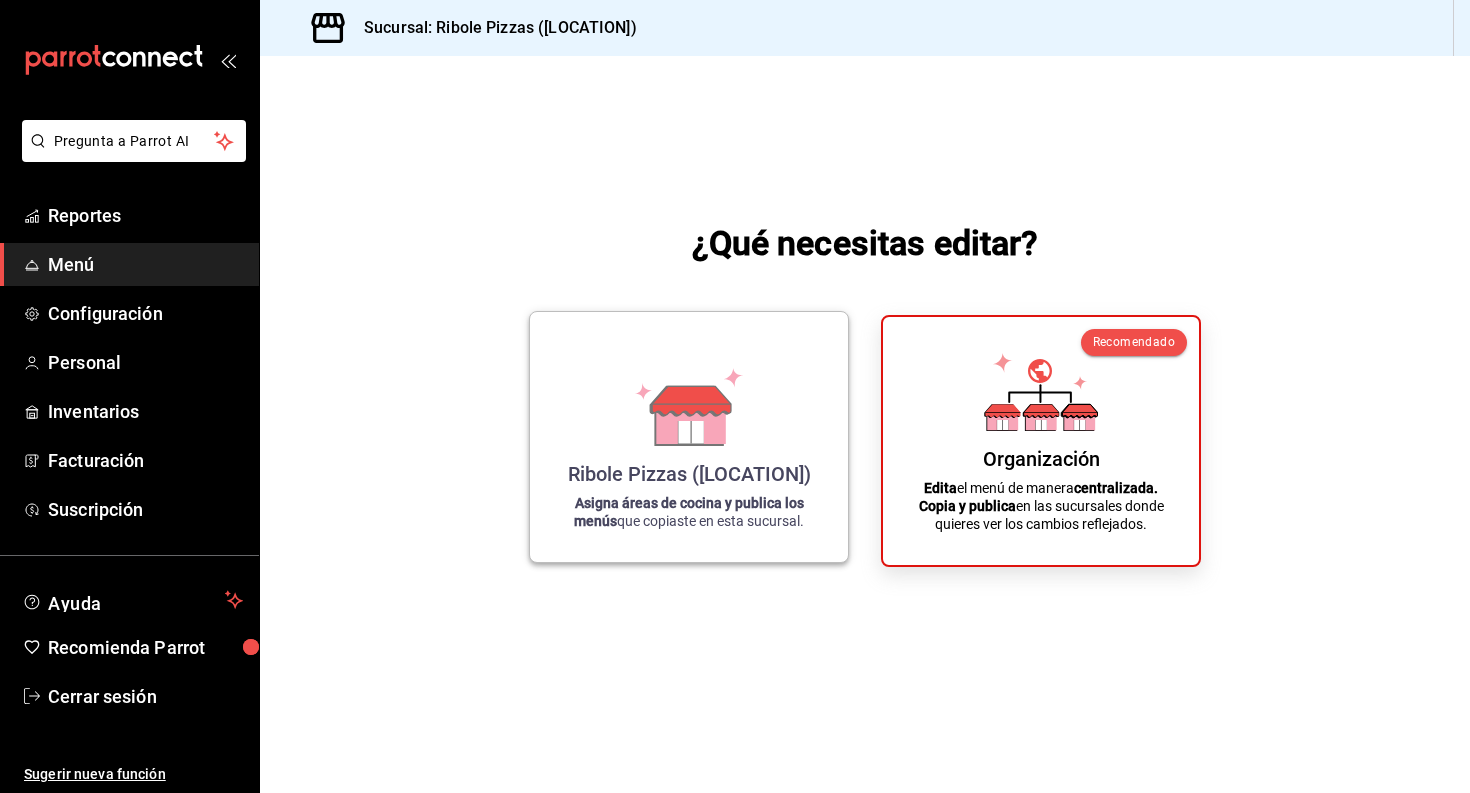 click on "Ribole Pizzas ([LOCATION]) Asigna áreas de cocina y publica los menús que copiaste en esta sucursal." at bounding box center [689, 437] 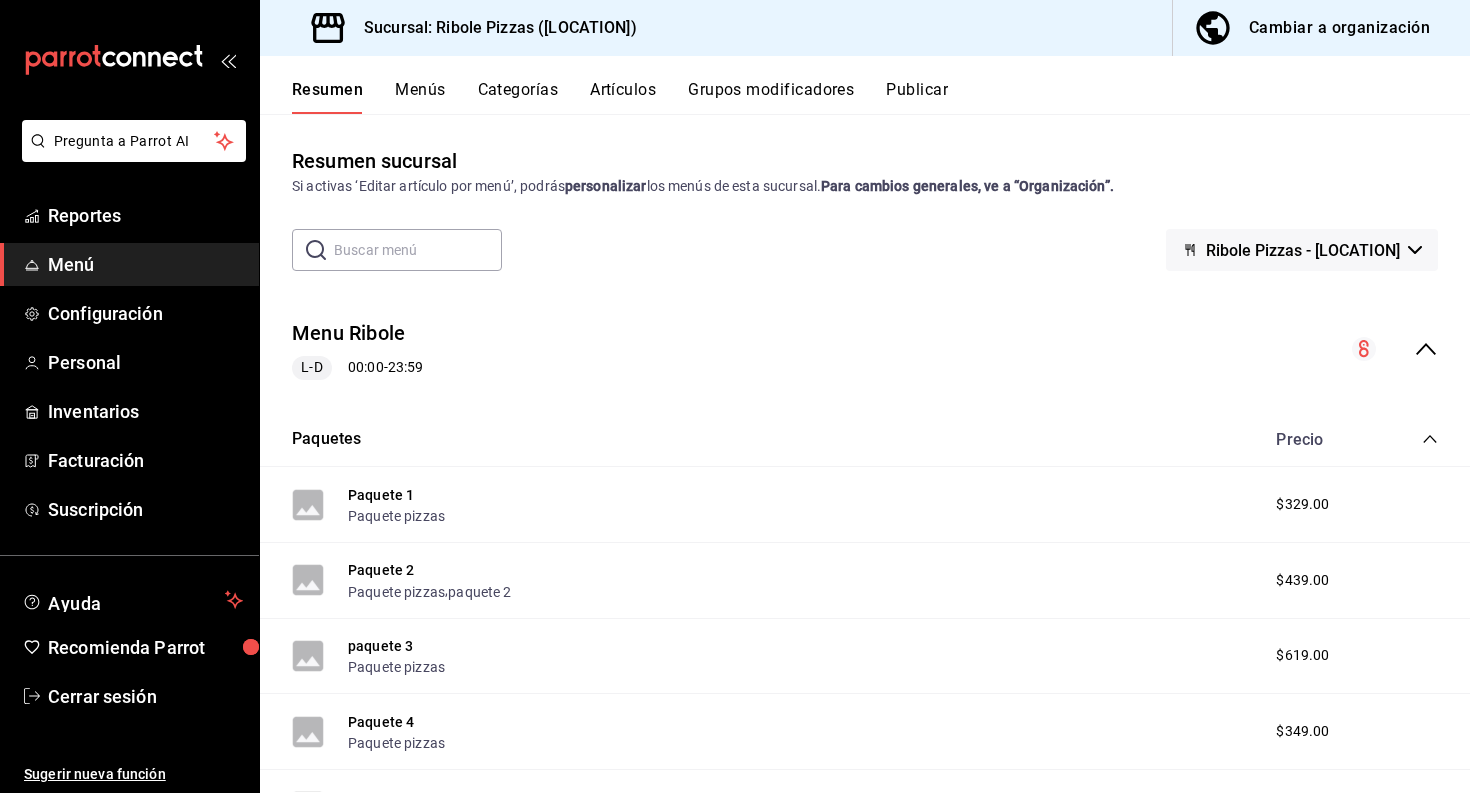 scroll, scrollTop: 96, scrollLeft: 0, axis: vertical 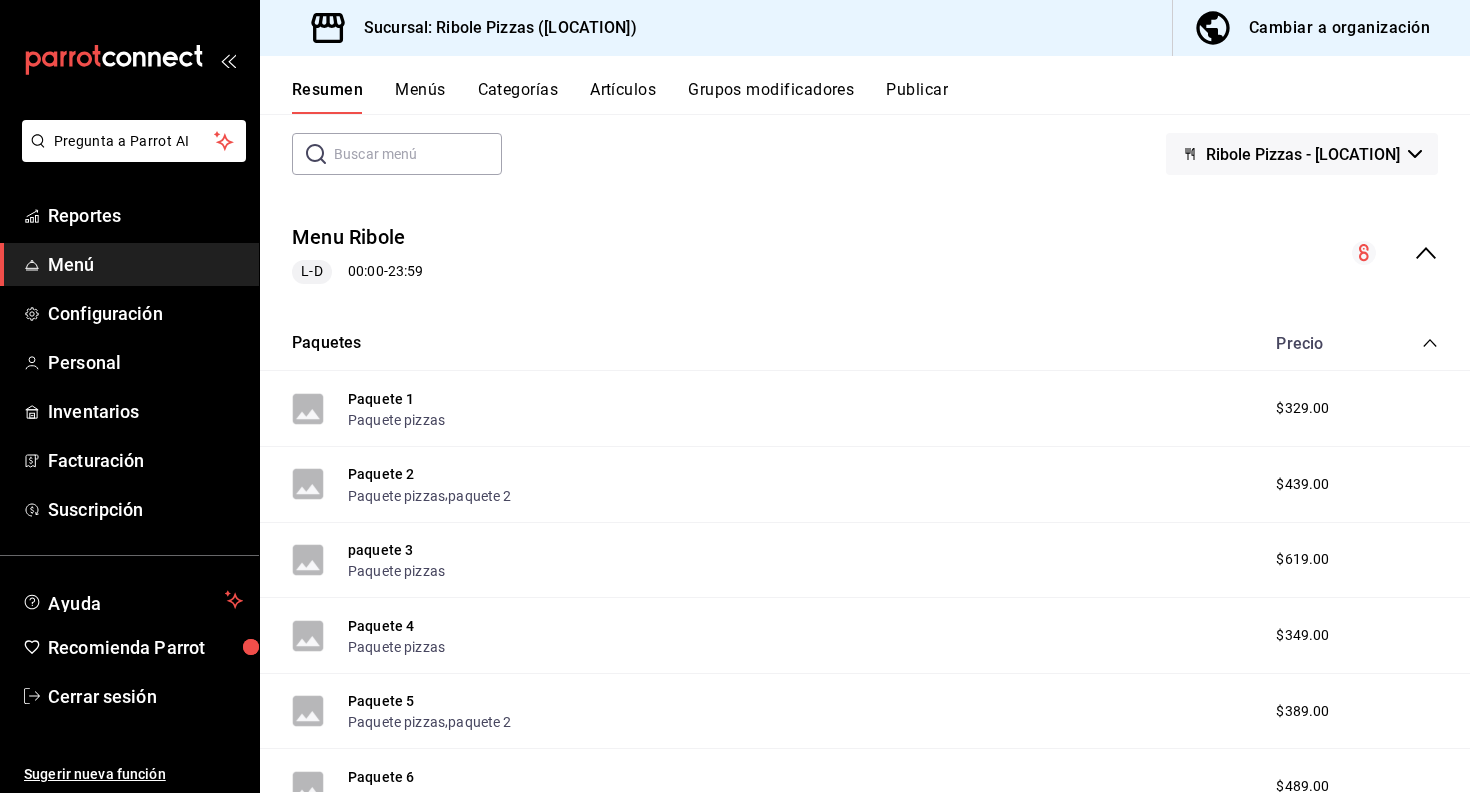 click on "Paquete 1 Paquete pizzas $[PRICE]" at bounding box center [865, 409] 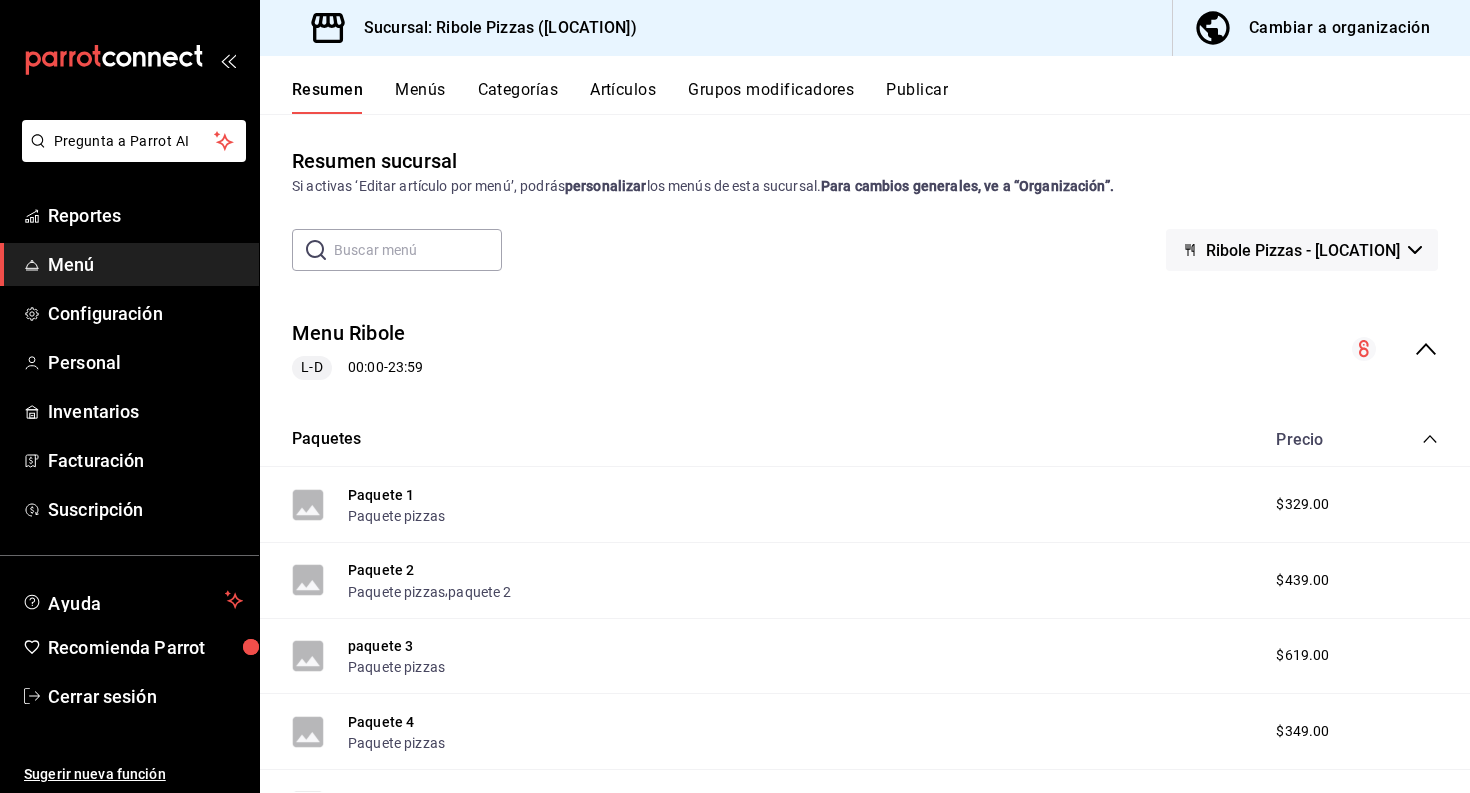 scroll, scrollTop: 0, scrollLeft: 0, axis: both 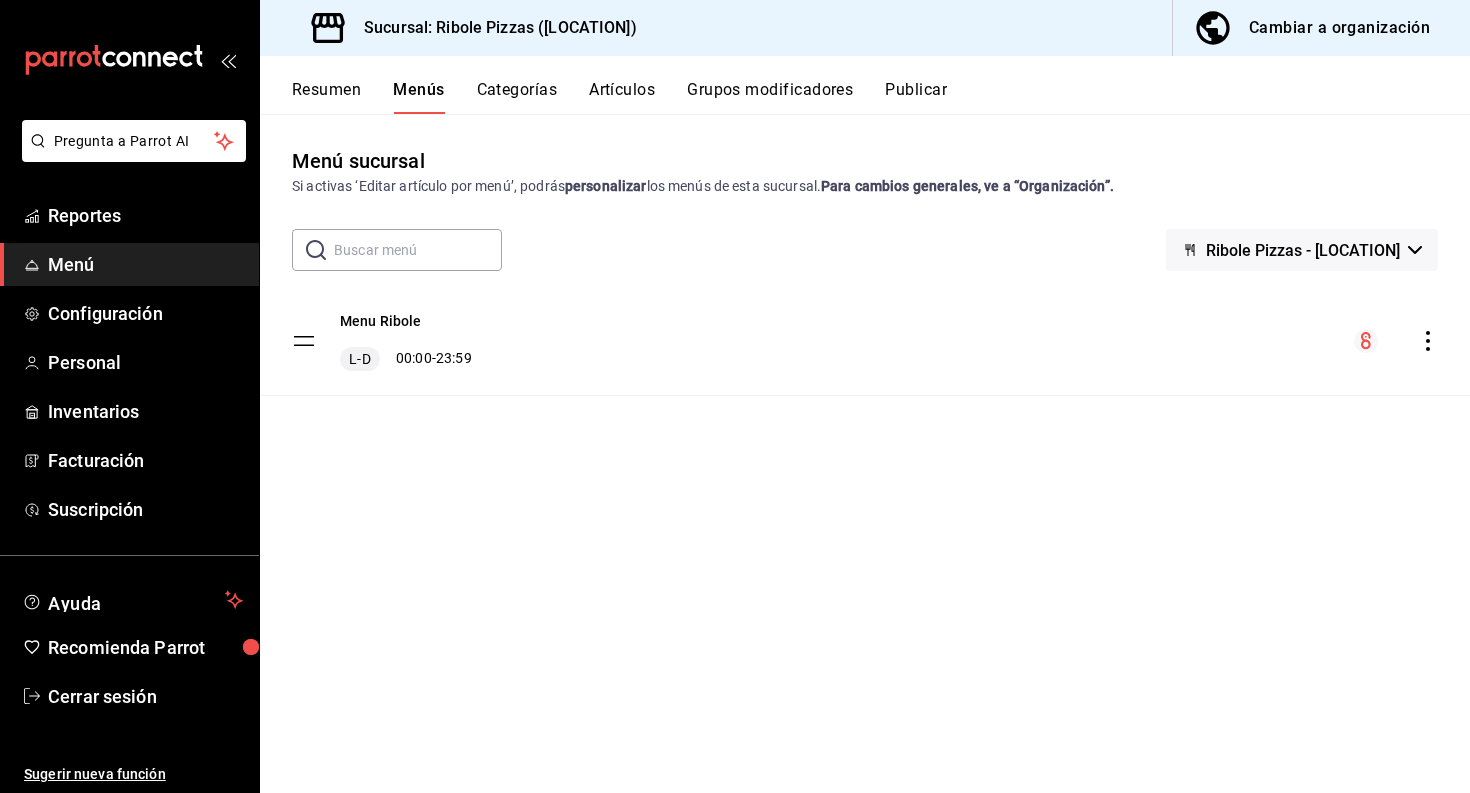 click on "Menu Ribole L-D 00:00  -  23:59" at bounding box center (865, 341) 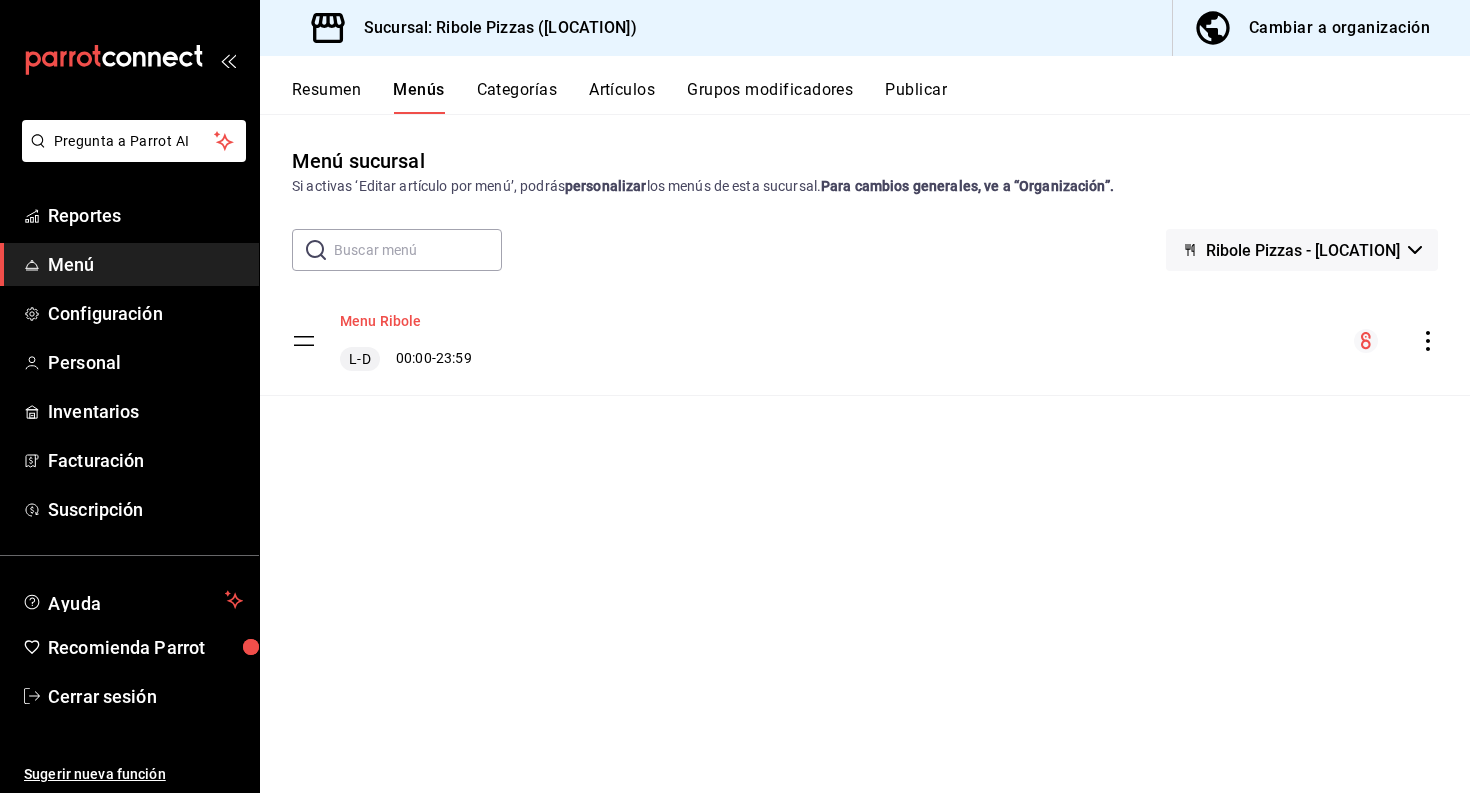click on "Menu Ribole" at bounding box center [381, 321] 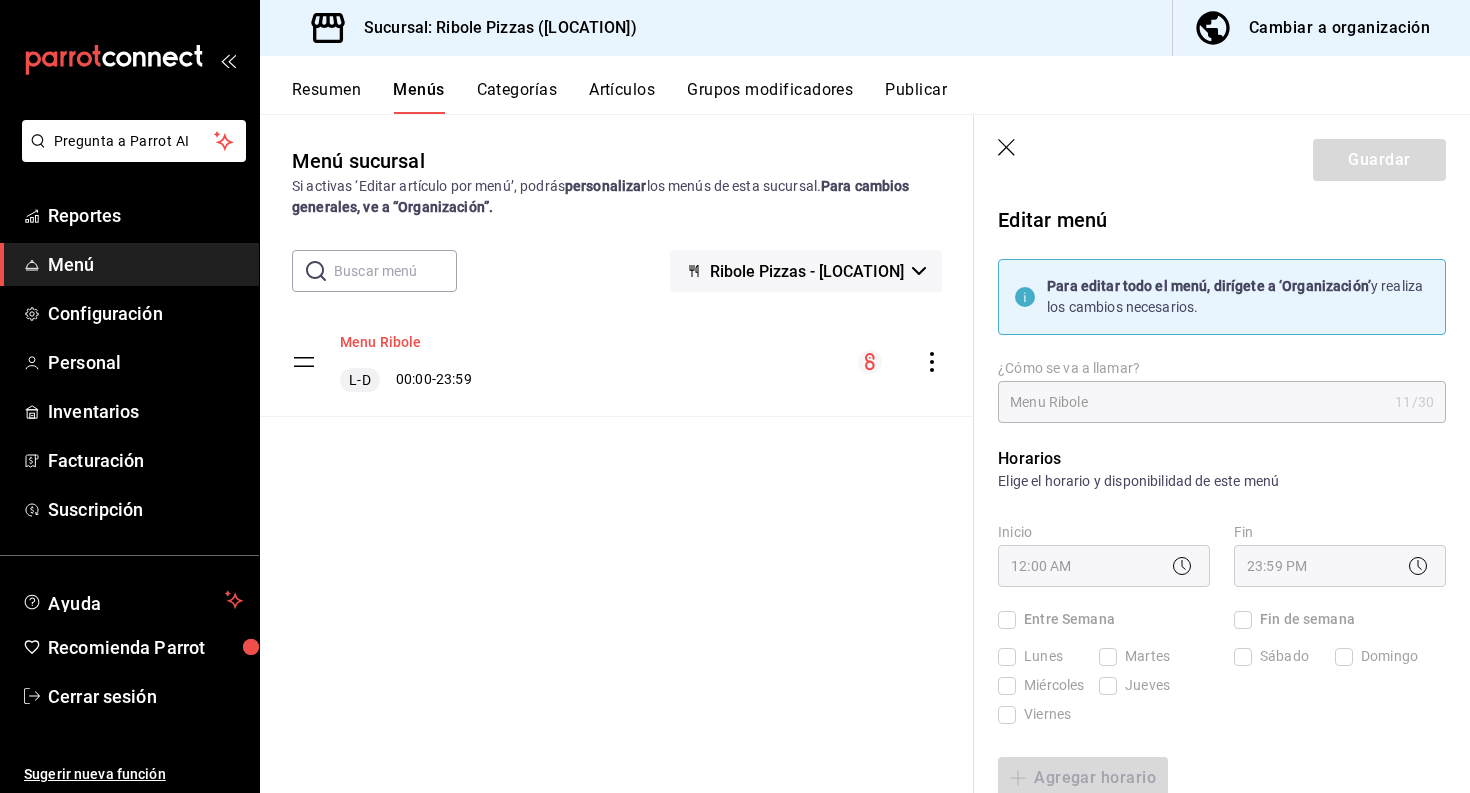 checkbox on "true" 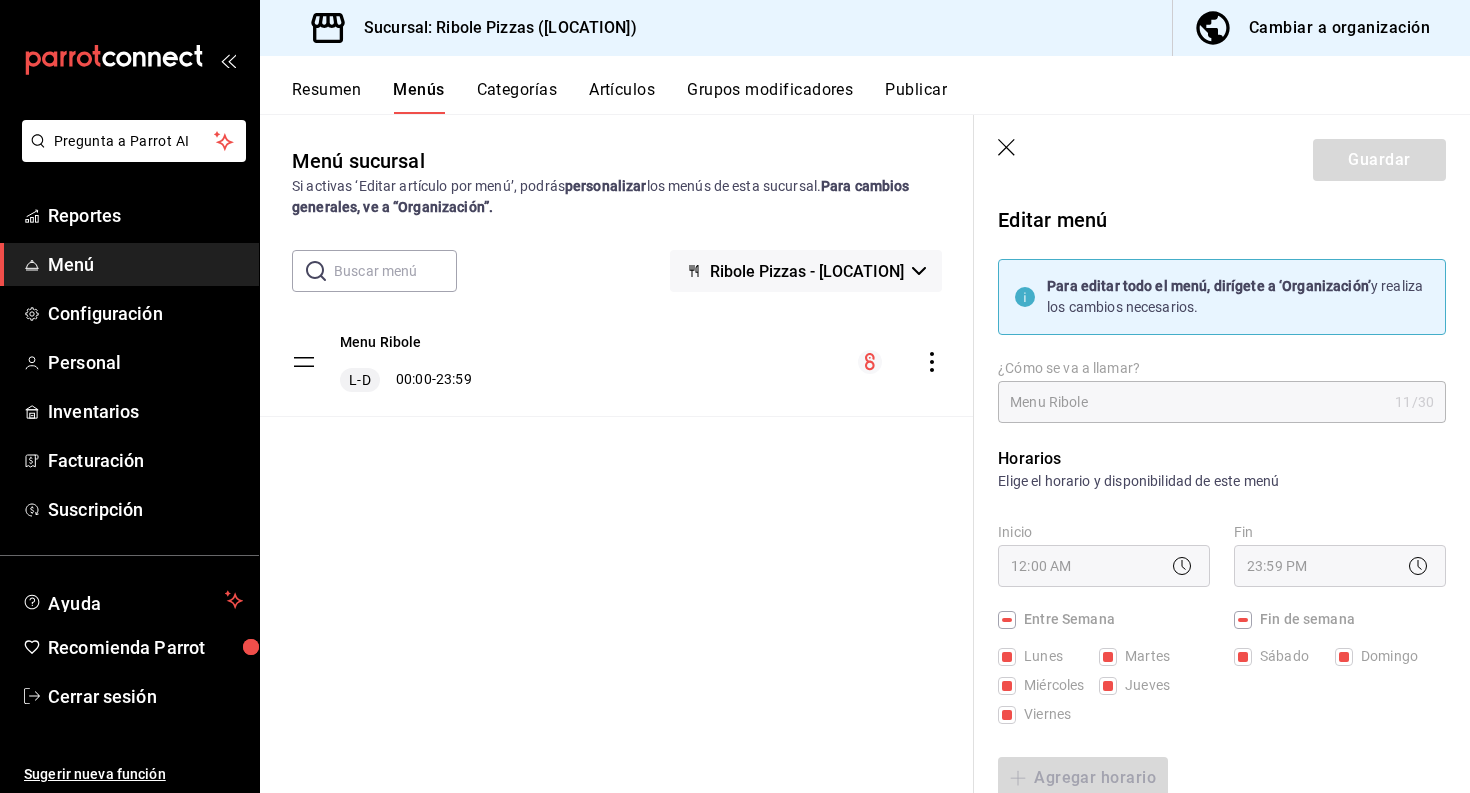 click on "Menu Ribole L-D 00:00  -  23:59" at bounding box center (406, 362) 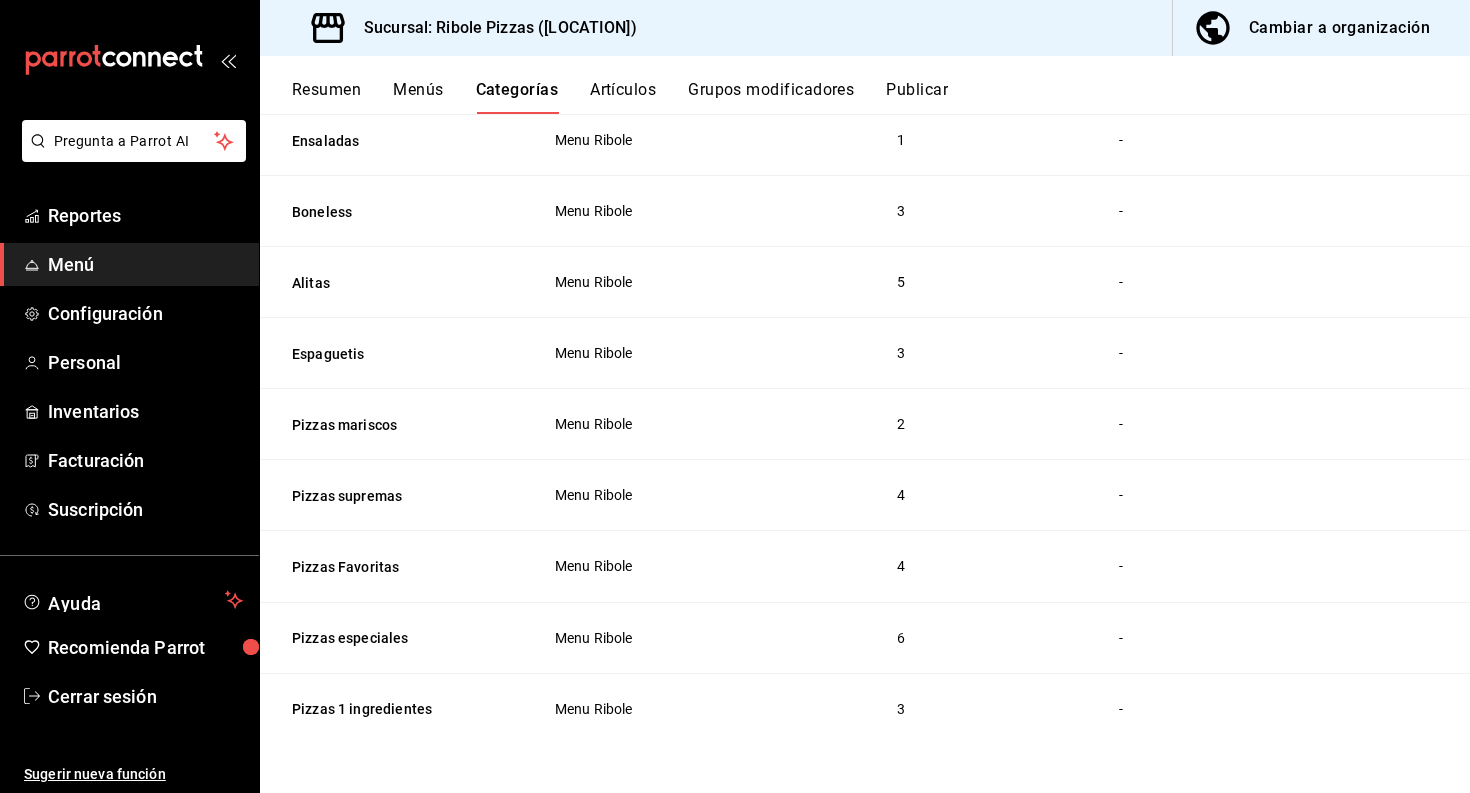 scroll, scrollTop: 705, scrollLeft: 0, axis: vertical 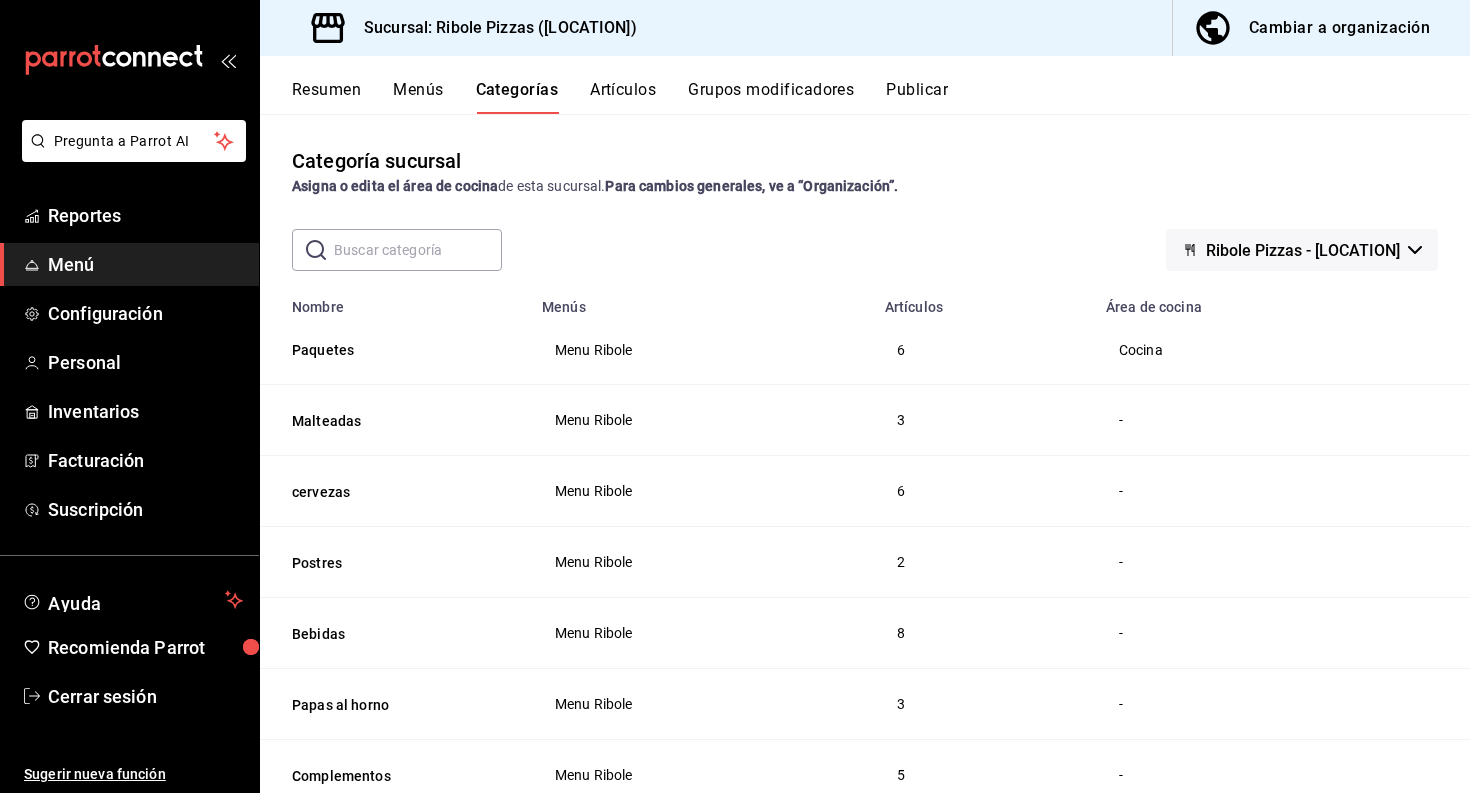 click on "Artículos" at bounding box center (623, 97) 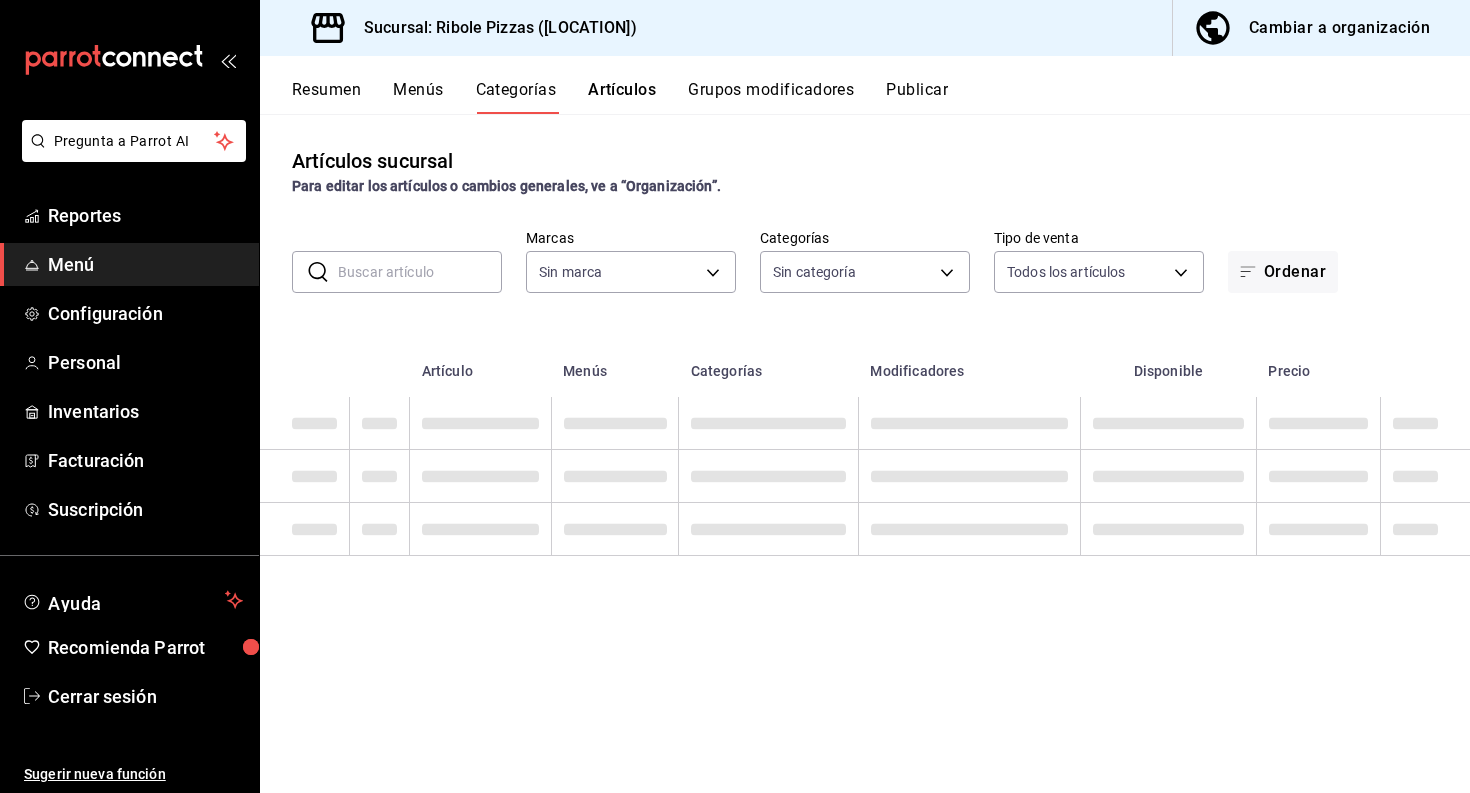 type on "[UUID]" 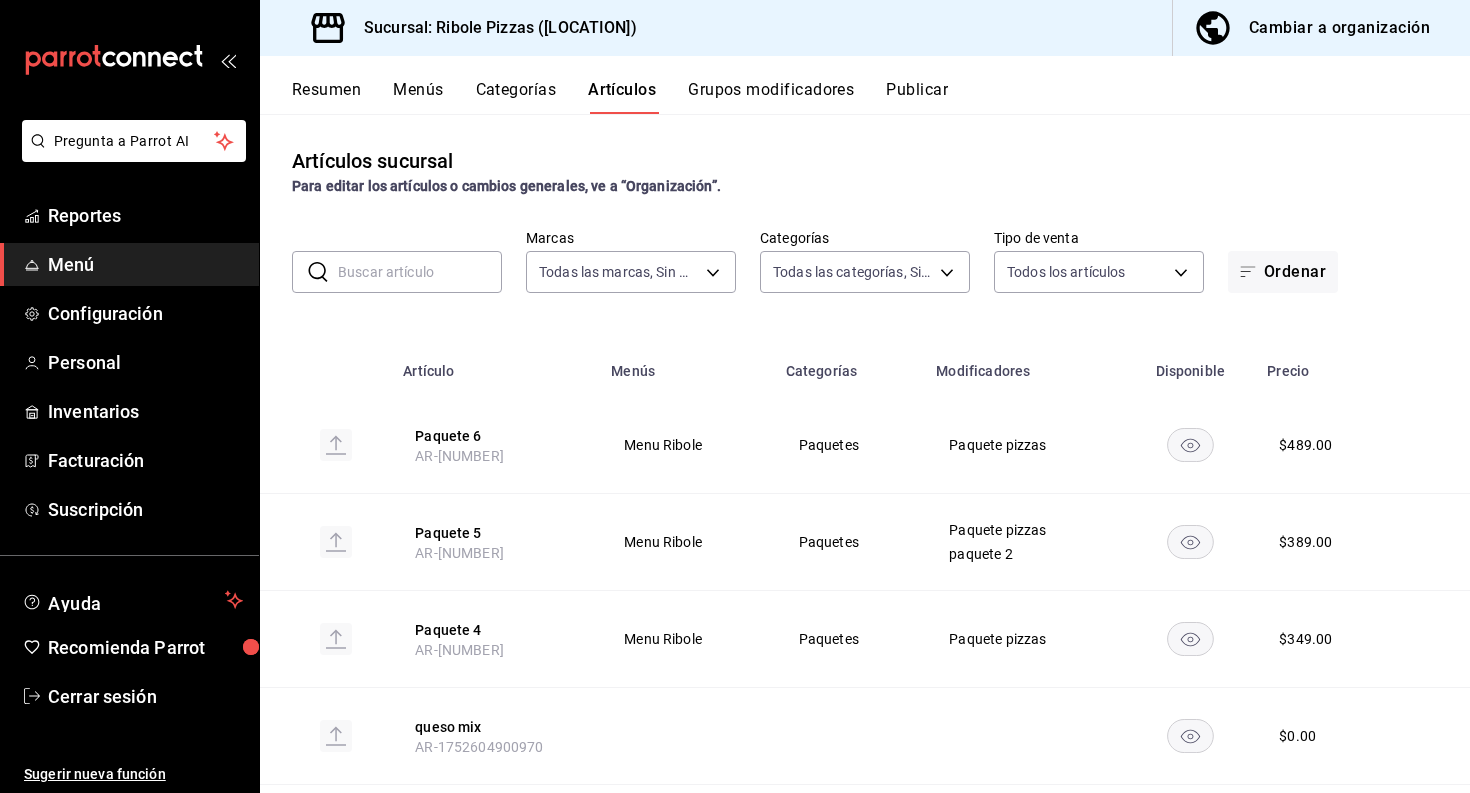 click on "Grupos modificadores" at bounding box center (771, 97) 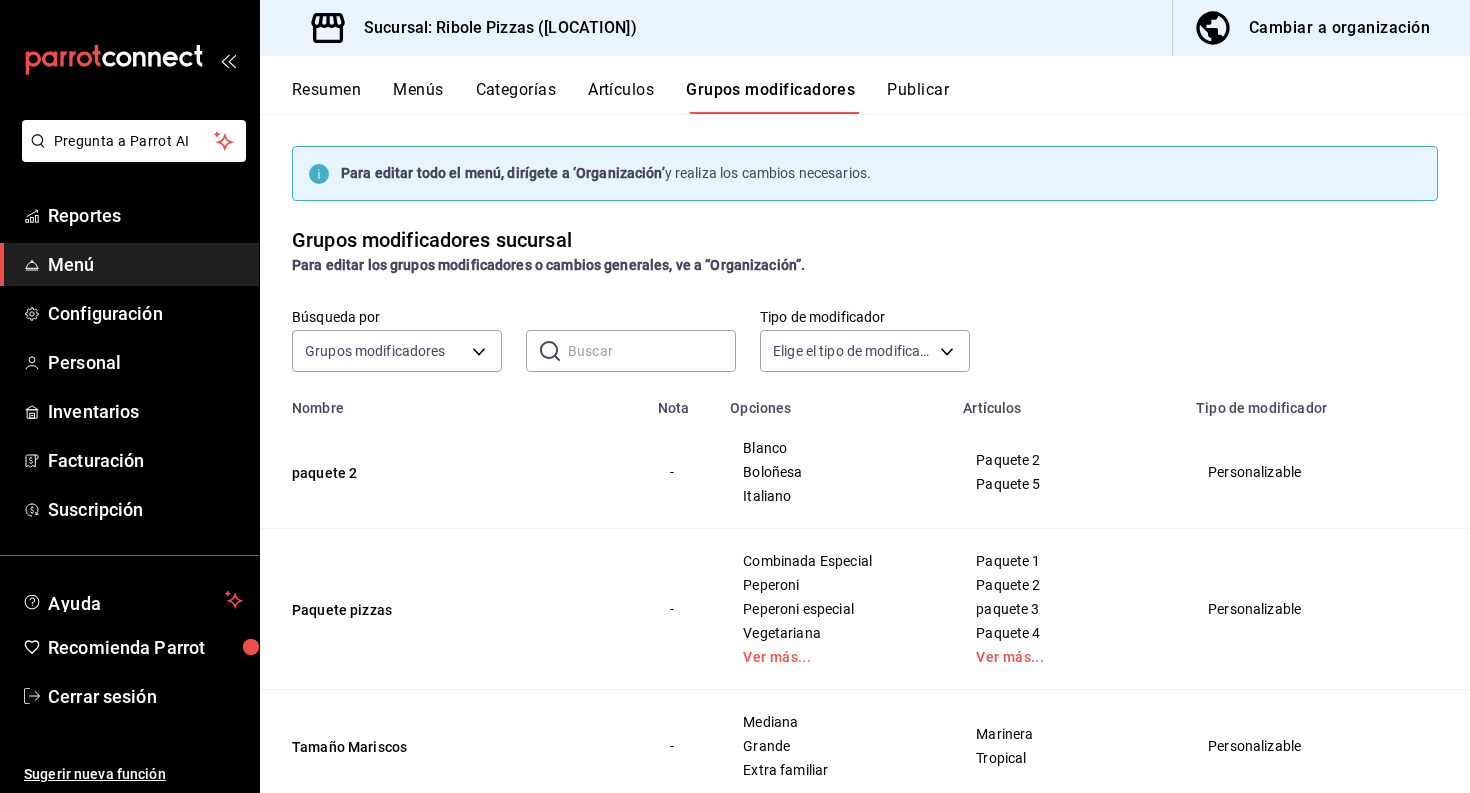scroll, scrollTop: 0, scrollLeft: 0, axis: both 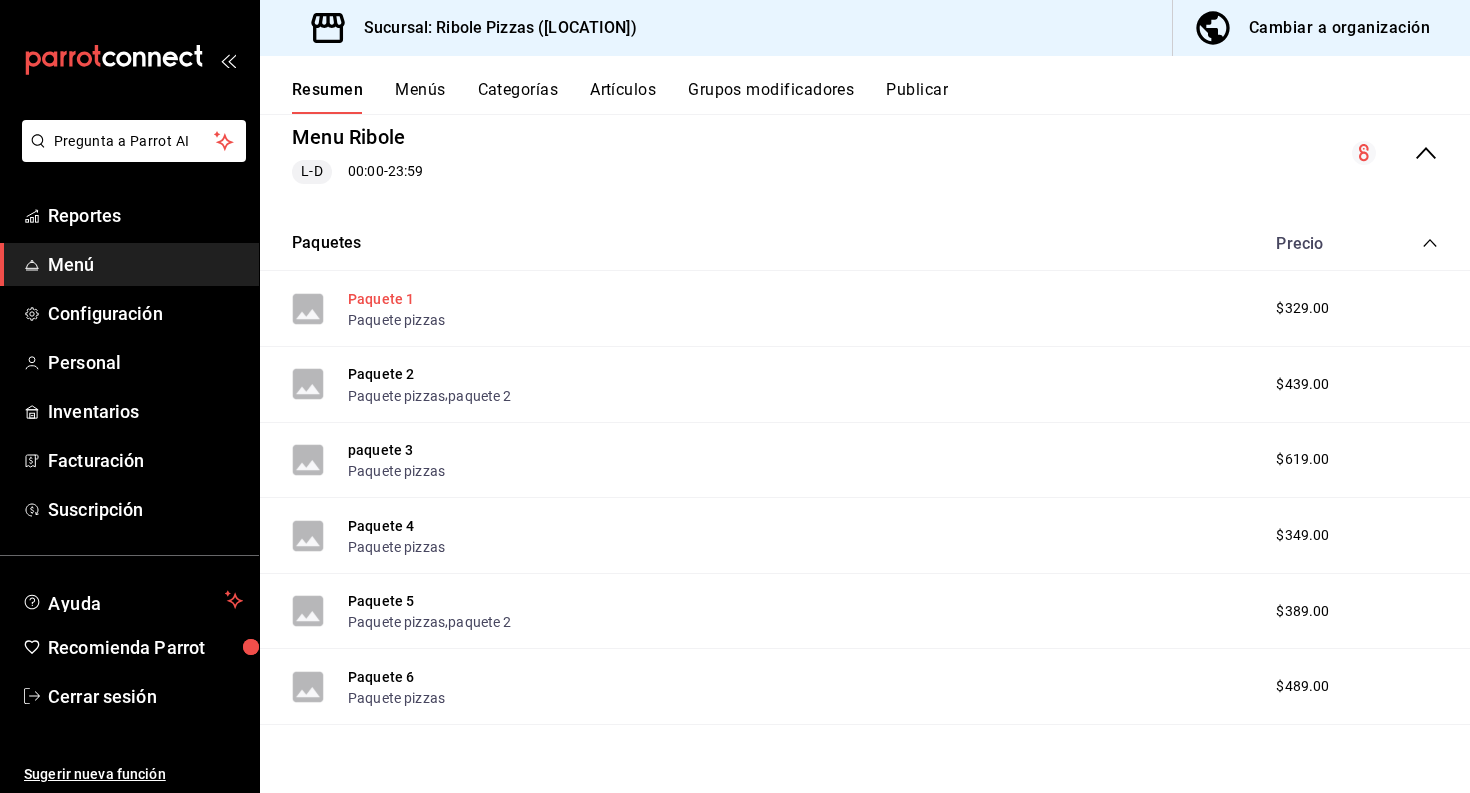 click on "Paquete 1" at bounding box center (381, 299) 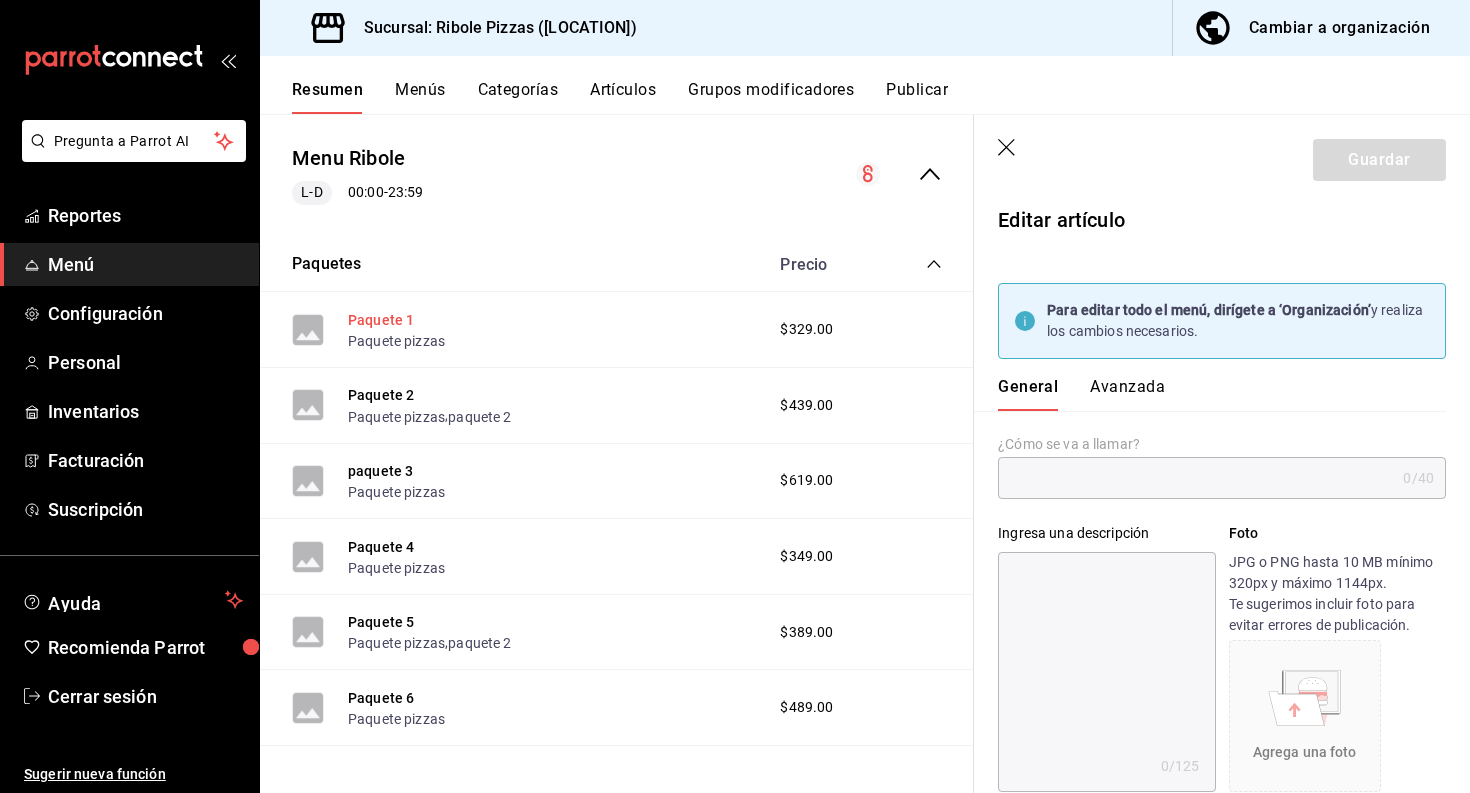type on "Paquete 1" 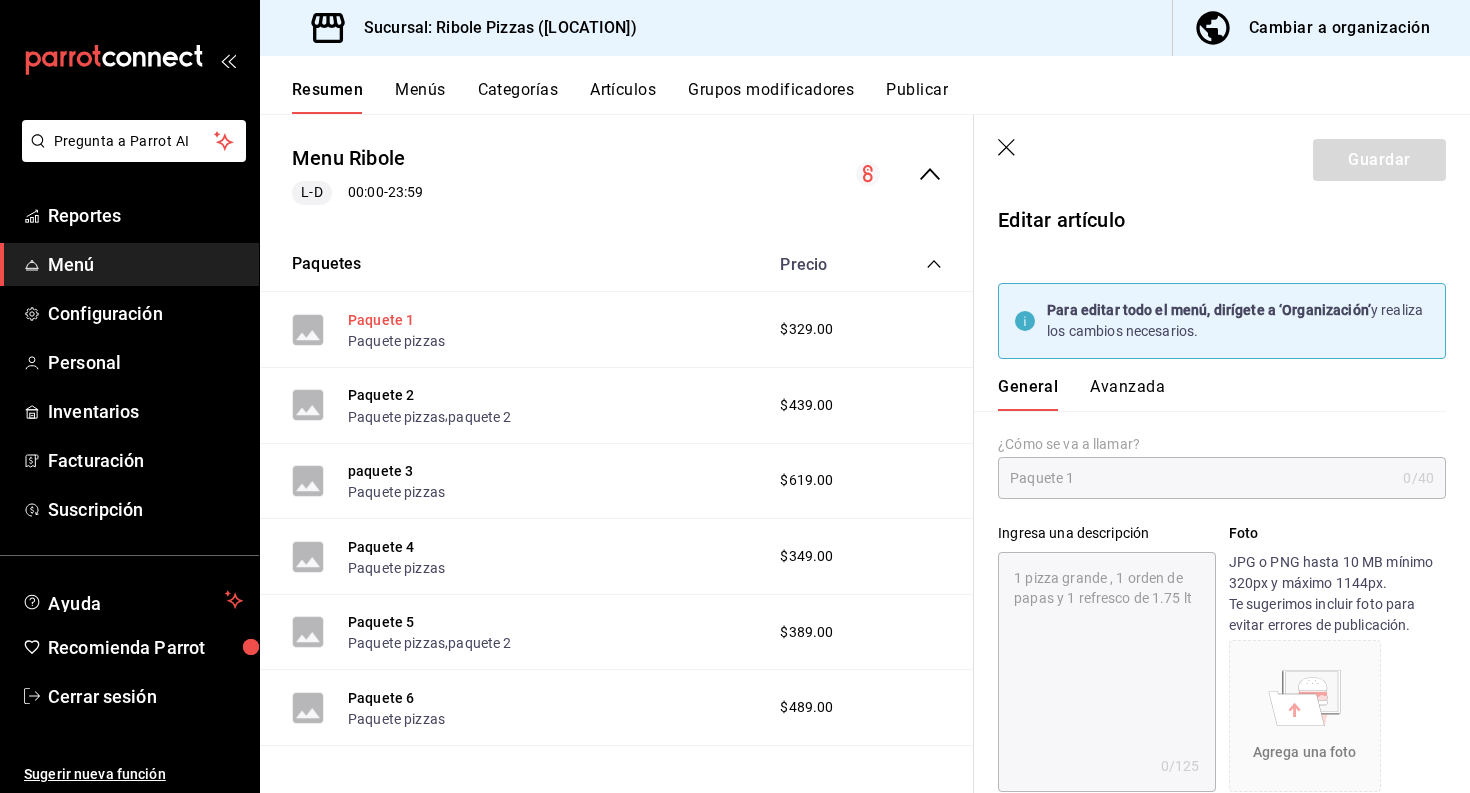 type on "x" 